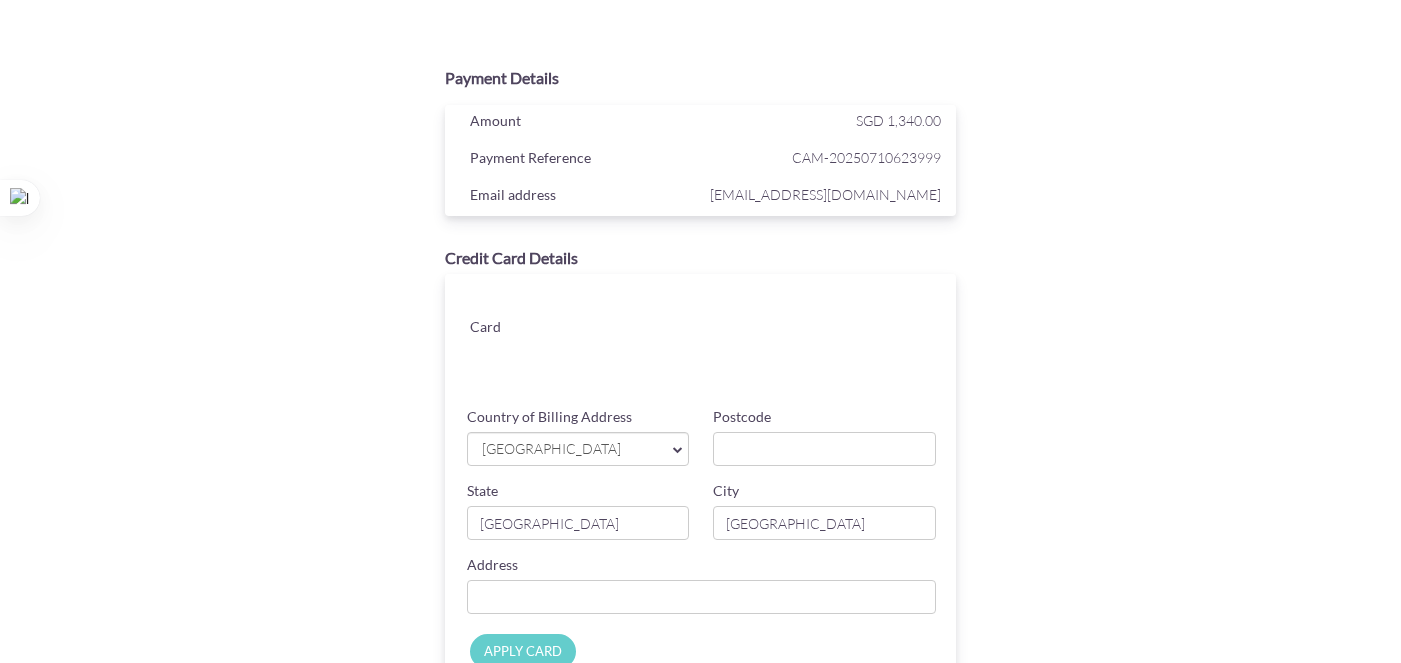 scroll, scrollTop: 0, scrollLeft: 0, axis: both 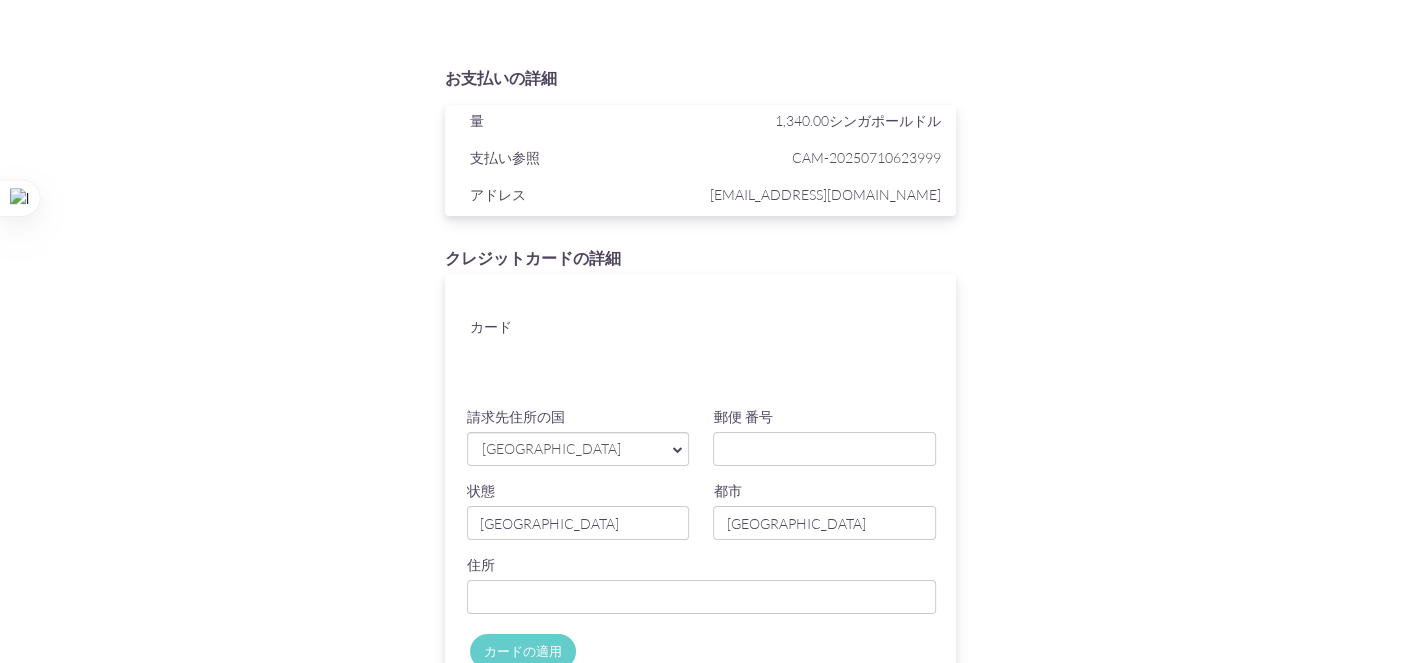 click on "[GEOGRAPHIC_DATA]" at bounding box center [568, 449] 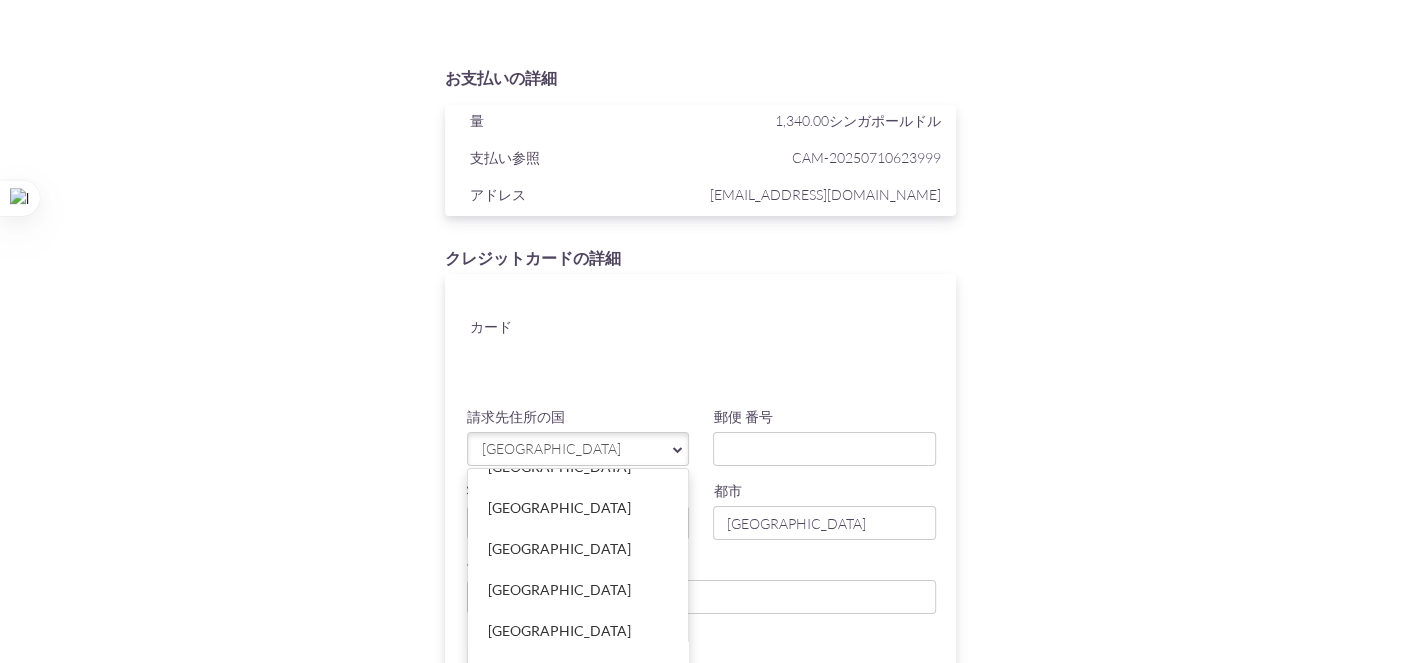 scroll, scrollTop: 4537, scrollLeft: 0, axis: vertical 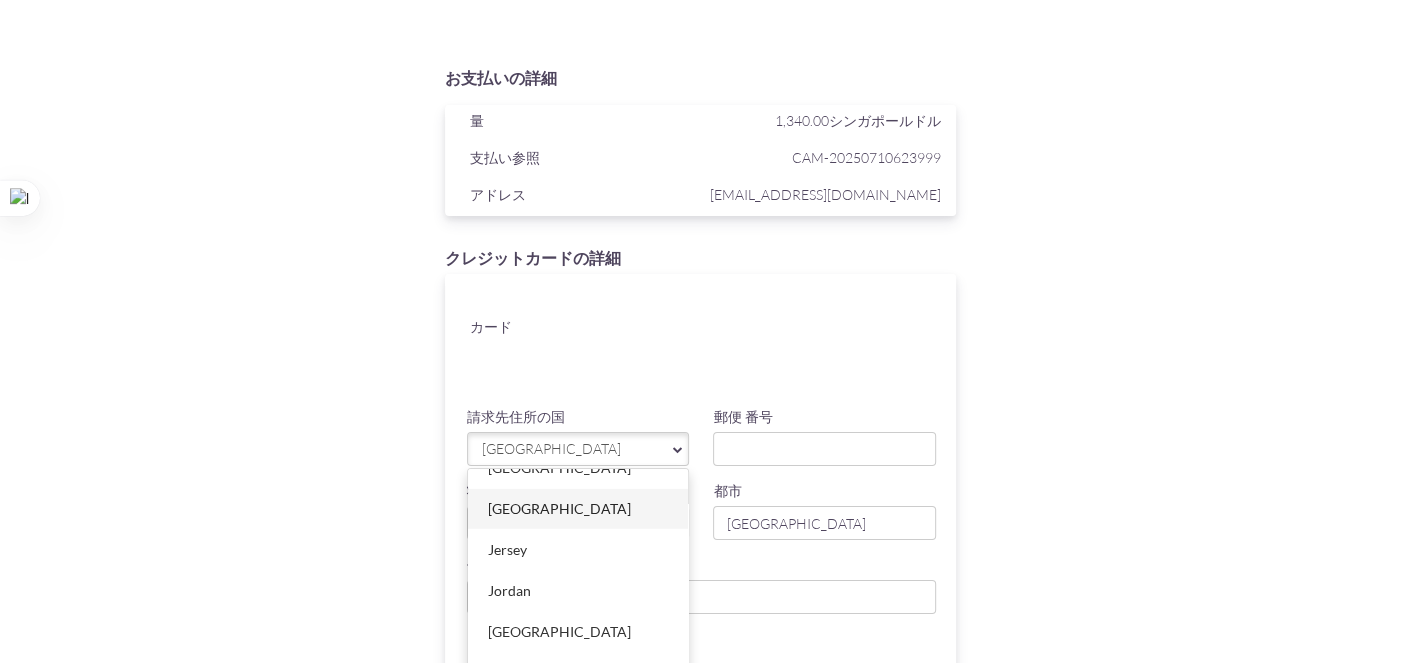 click on "[GEOGRAPHIC_DATA]" at bounding box center [578, 509] 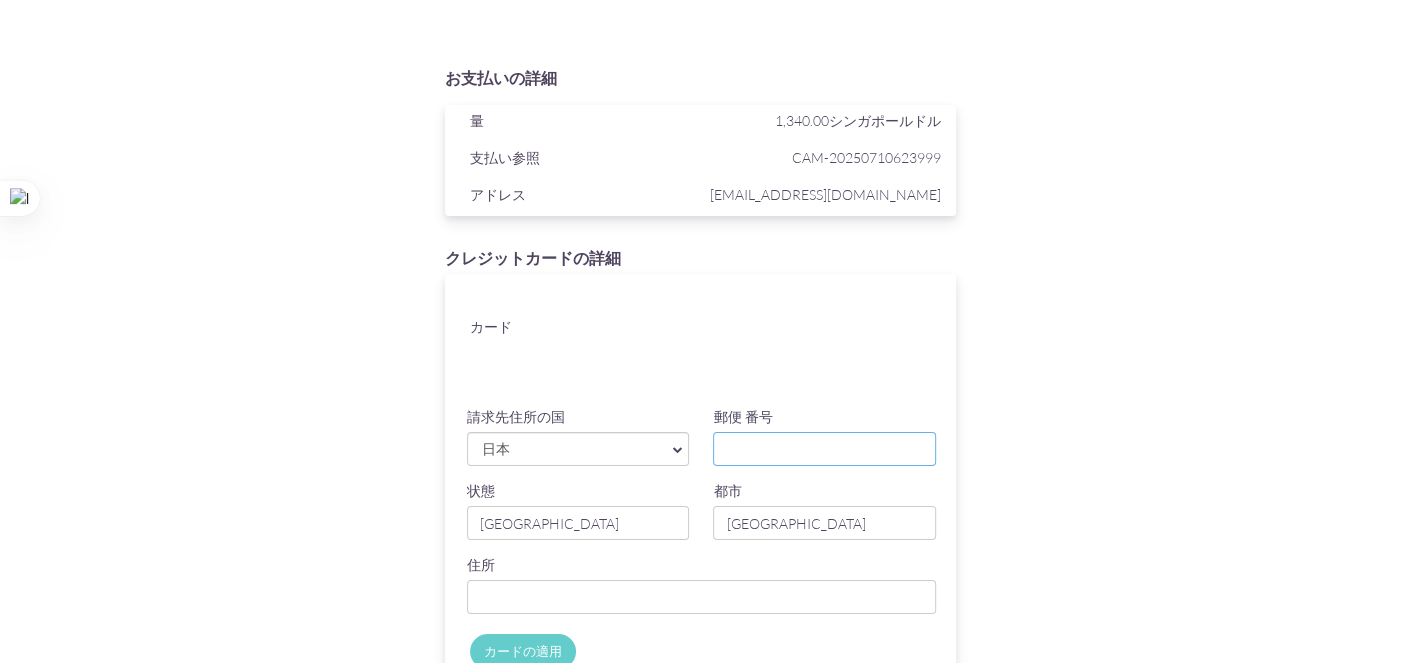 click on "郵便 番号" at bounding box center (824, 449) 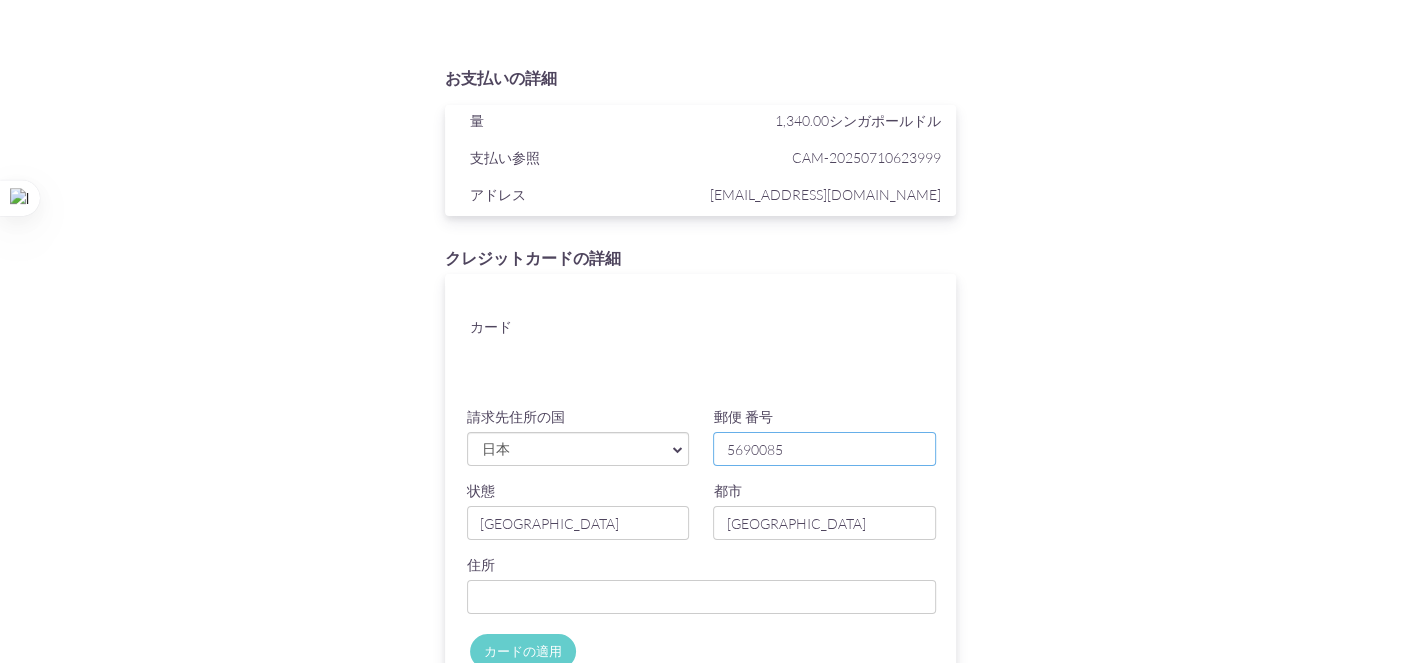 type on "5690085" 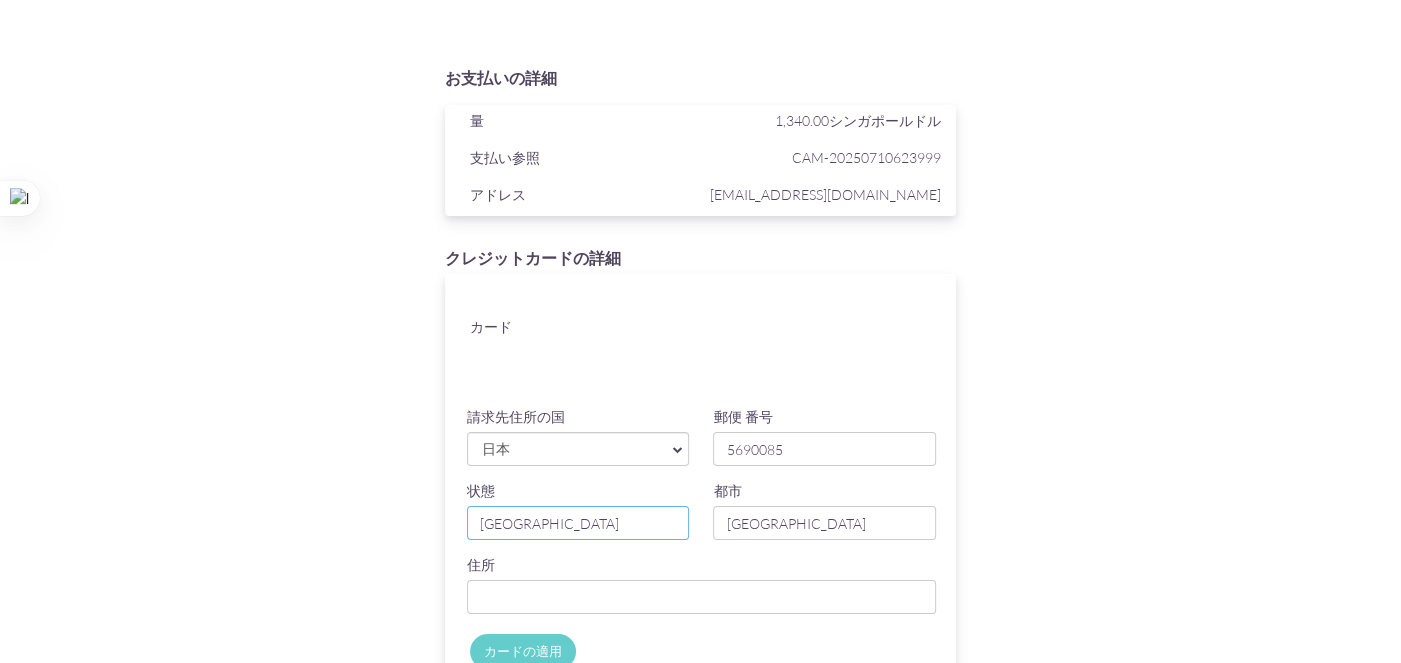 click on "[GEOGRAPHIC_DATA]" at bounding box center (578, 523) 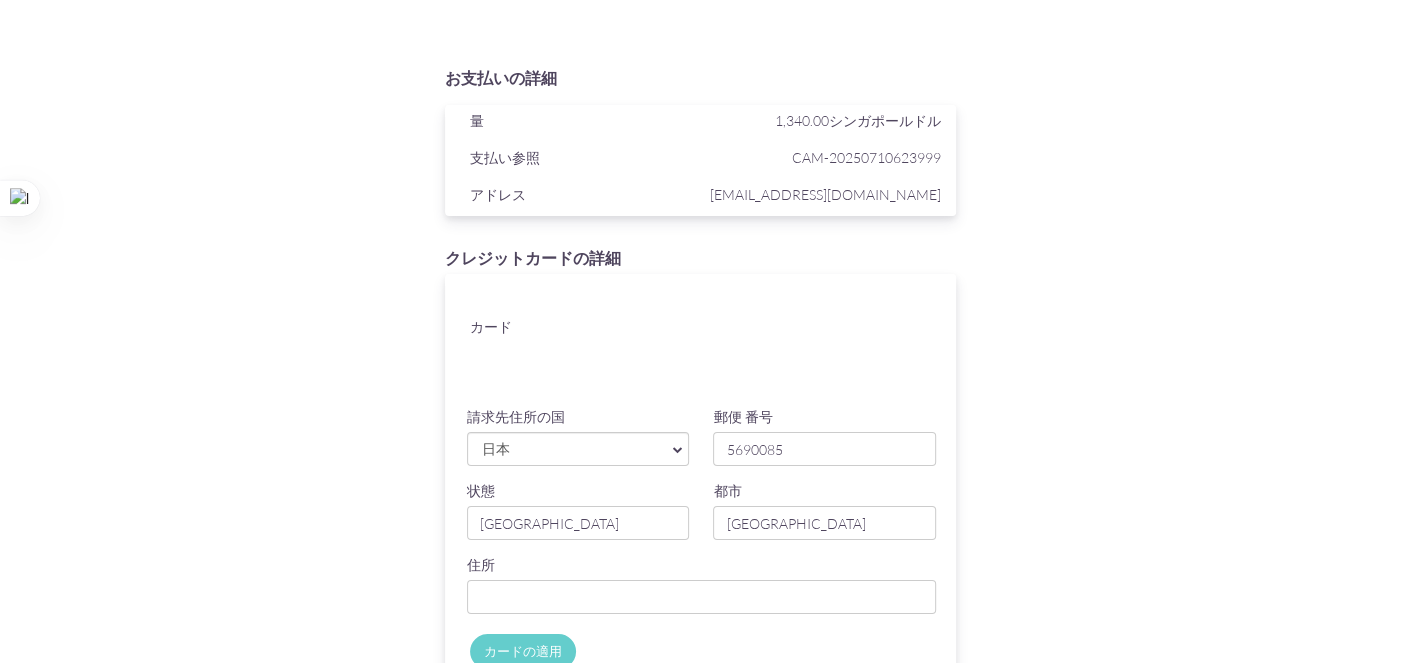 drag, startPoint x: 1080, startPoint y: 218, endPoint x: 1144, endPoint y: 154, distance: 90.50967 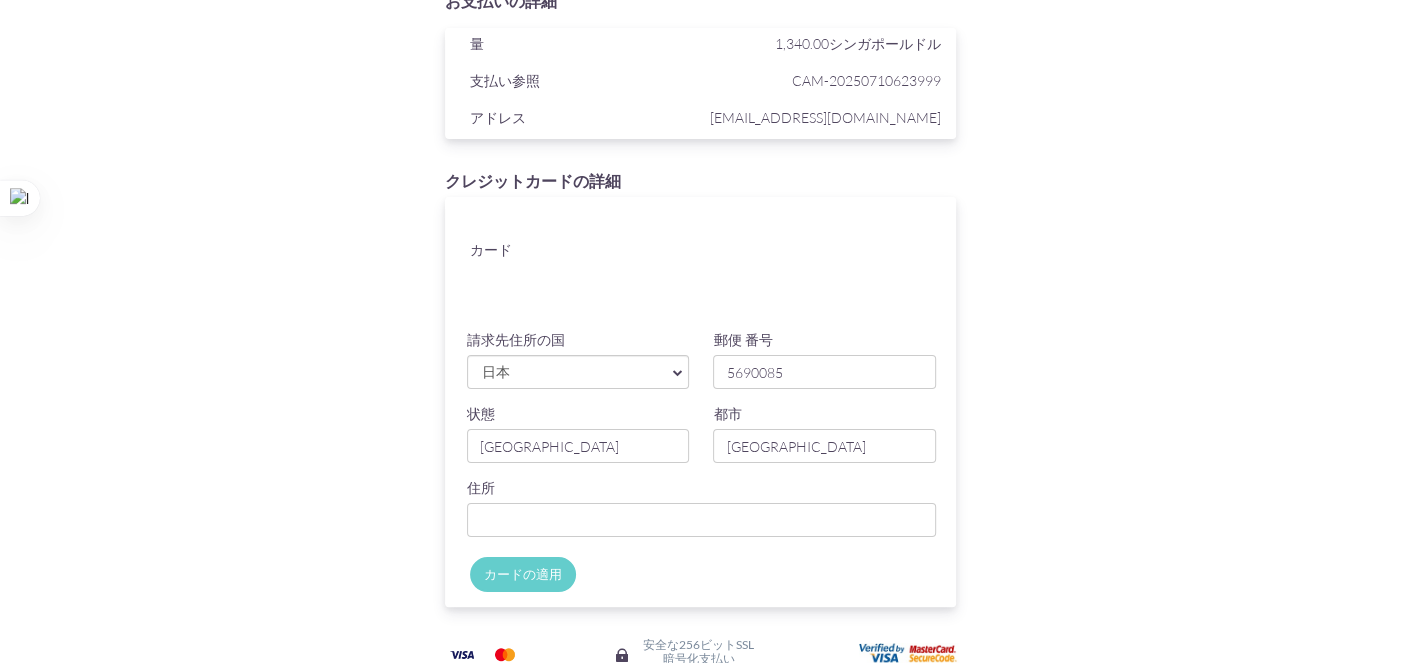 scroll, scrollTop: 0, scrollLeft: 0, axis: both 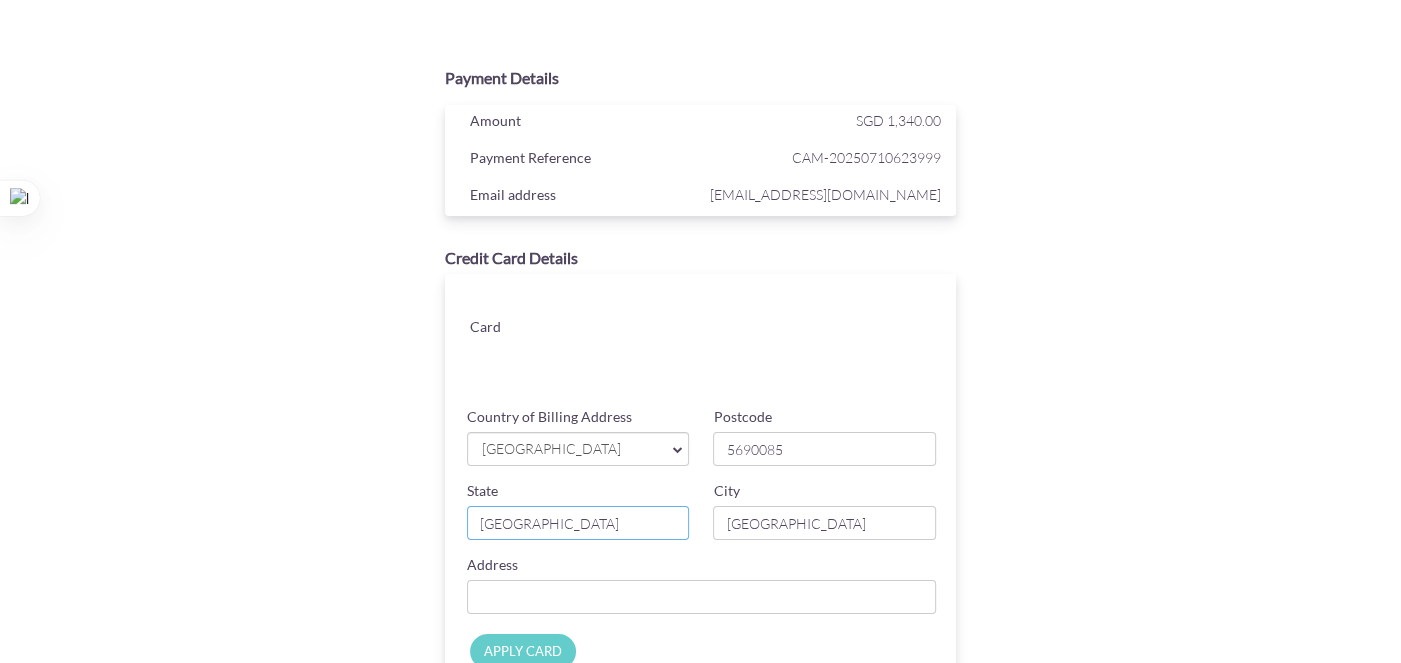 click on "[GEOGRAPHIC_DATA]" at bounding box center [578, 523] 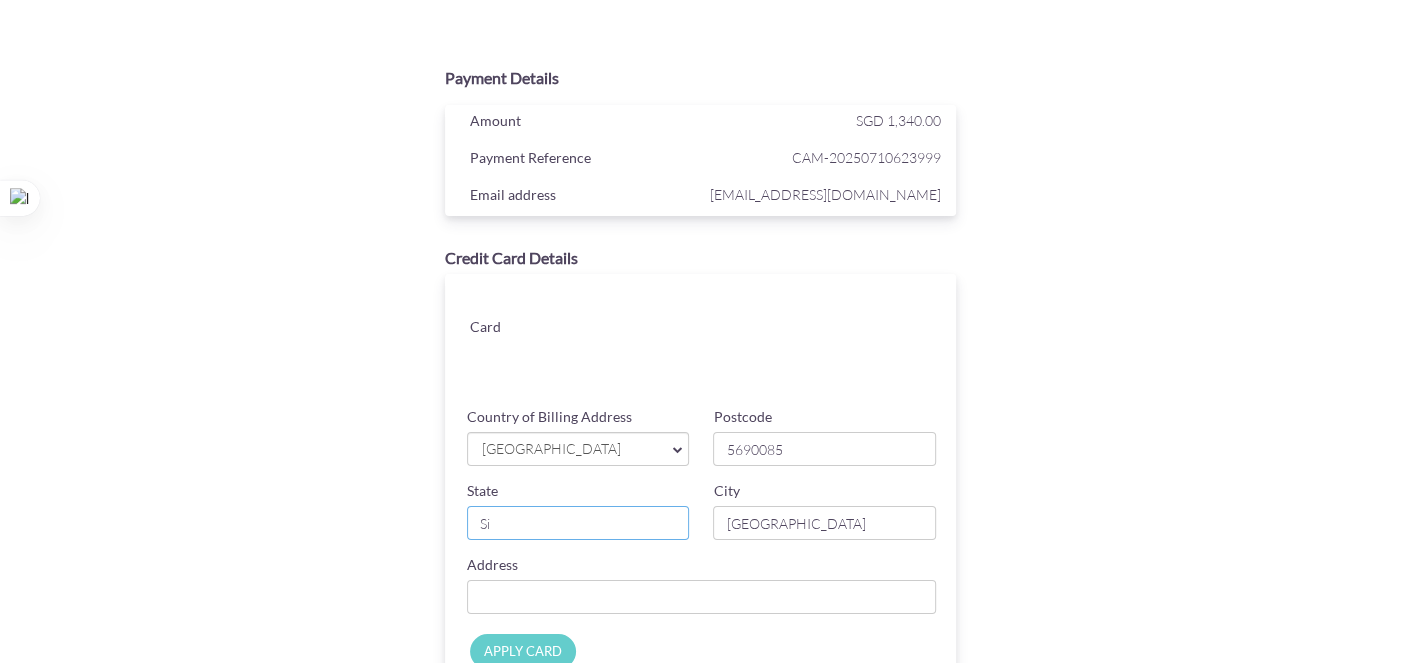 type on "S" 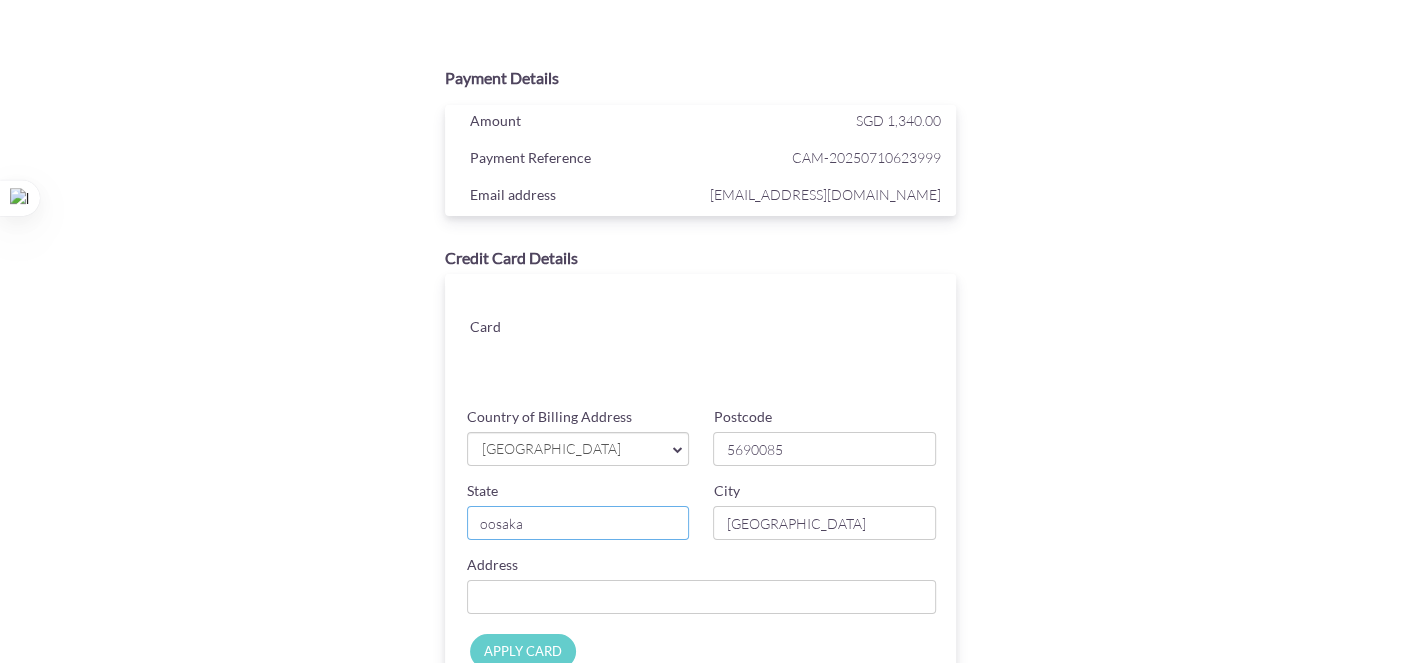 type on "oosaka" 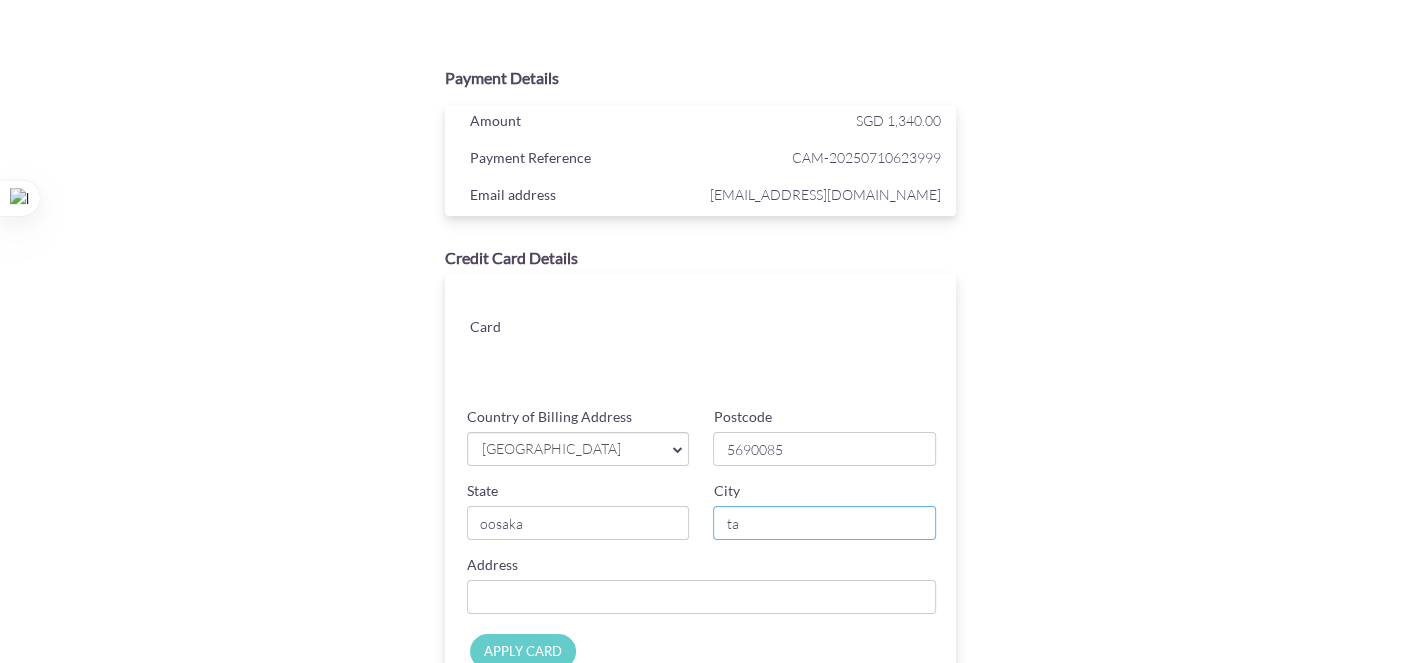 type on "t" 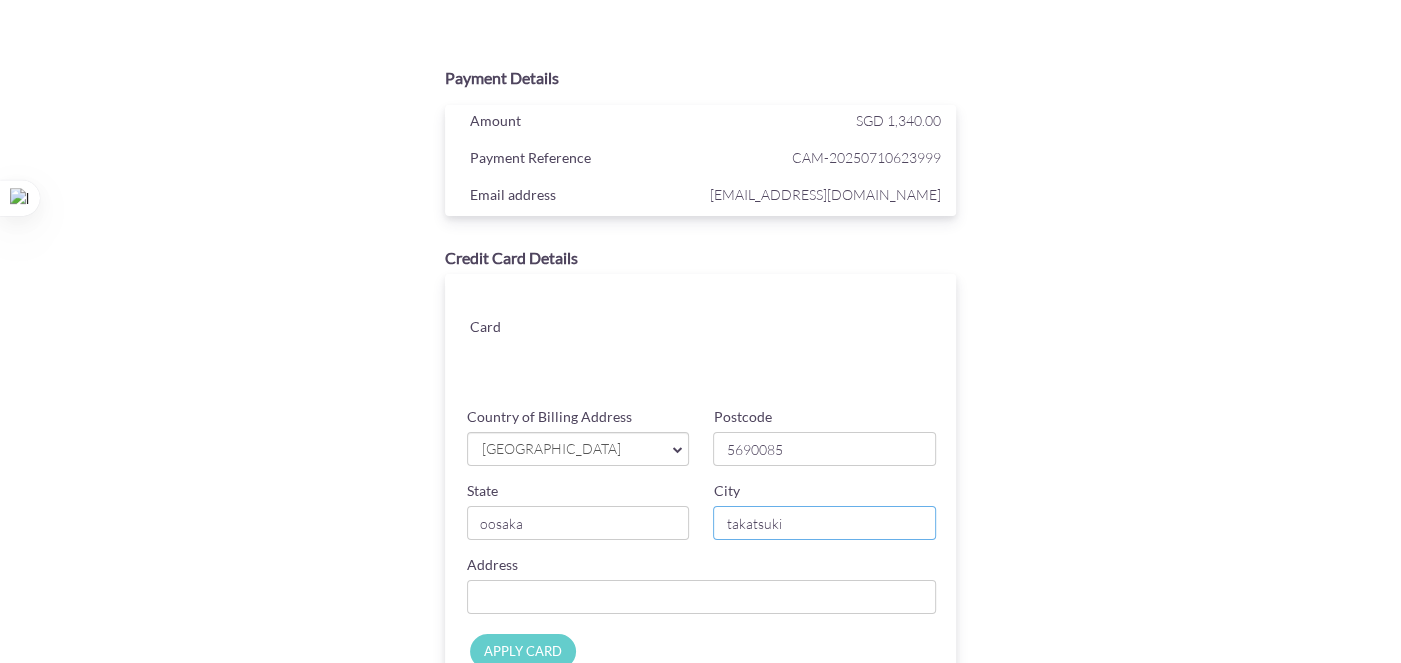 type on "takatsuki" 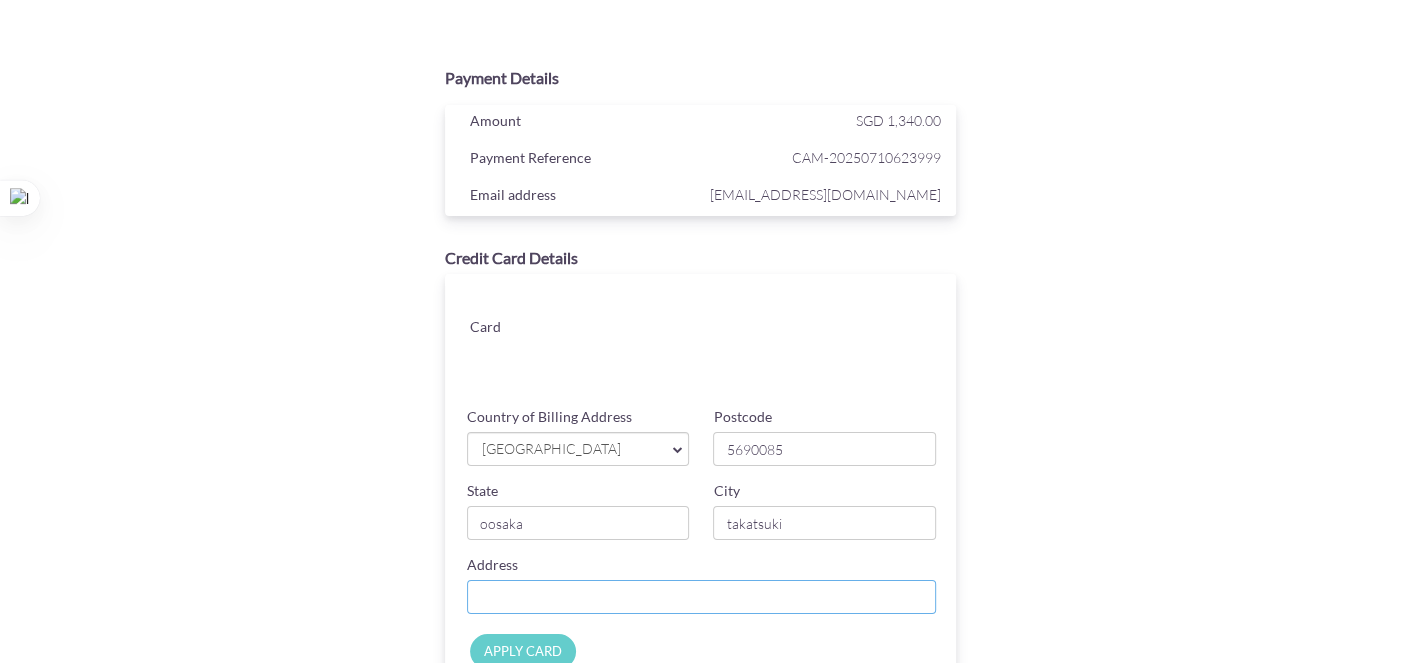 drag, startPoint x: 782, startPoint y: 593, endPoint x: 866, endPoint y: 574, distance: 86.12201 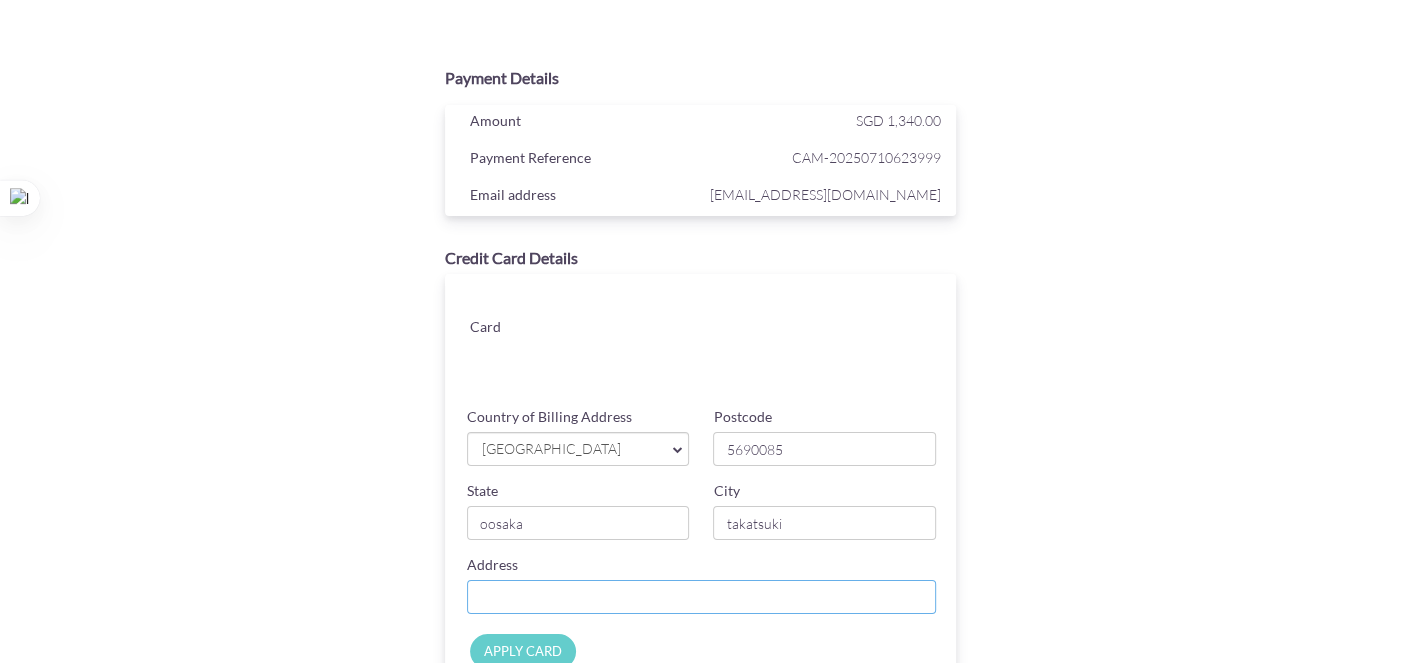 click on "Country of Billing Address" at bounding box center (702, 597) 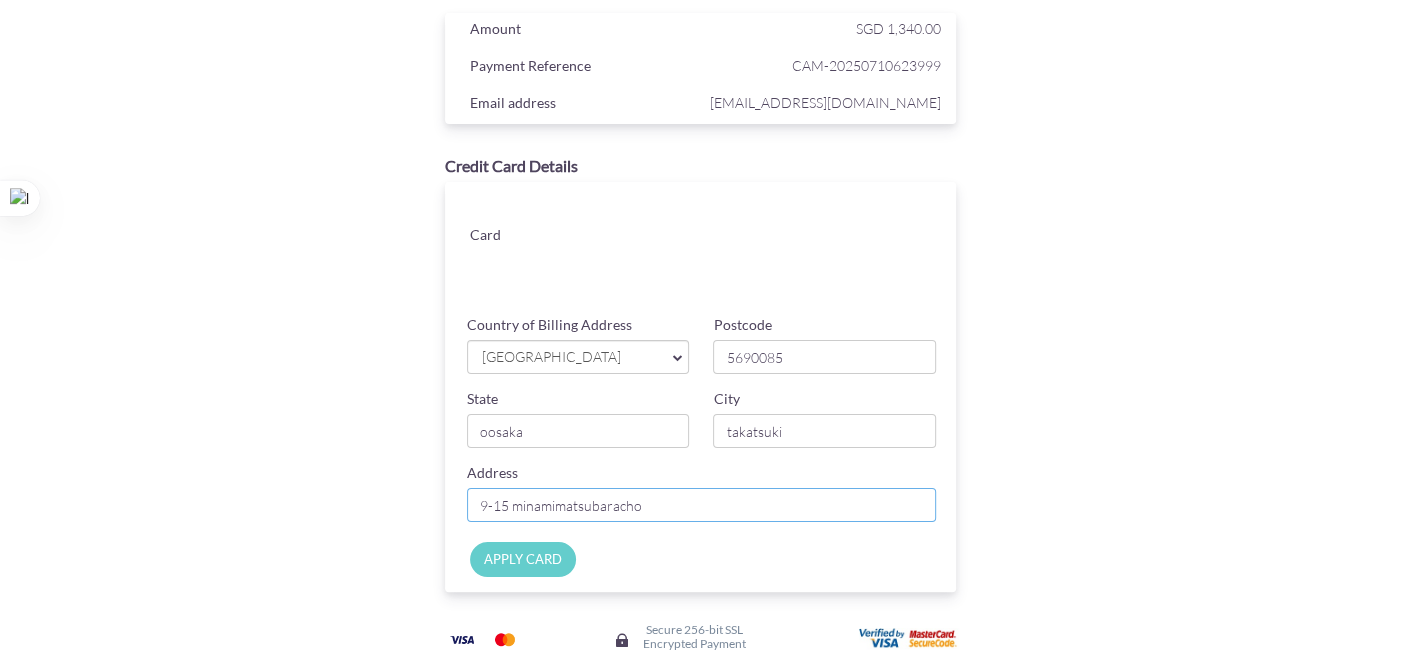 type on "9-15 minamimatsubaracho" 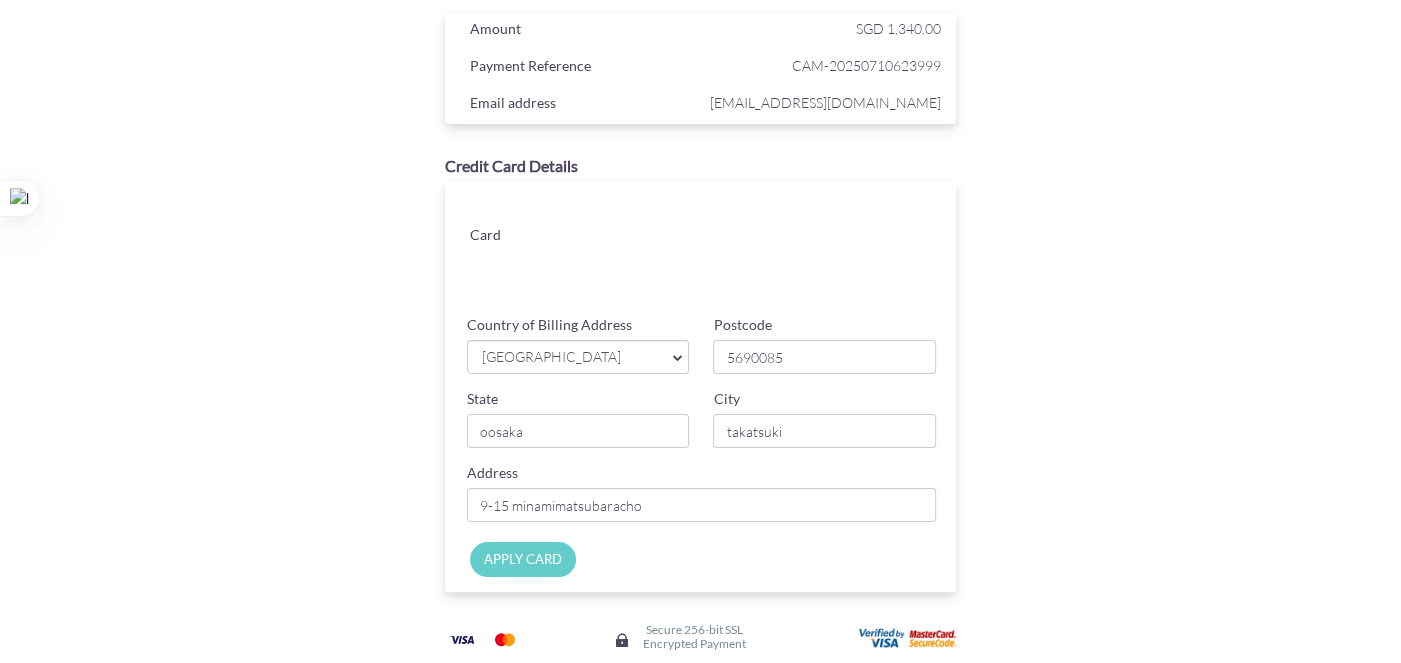 click on "APPLY CARD" at bounding box center [706, 564] 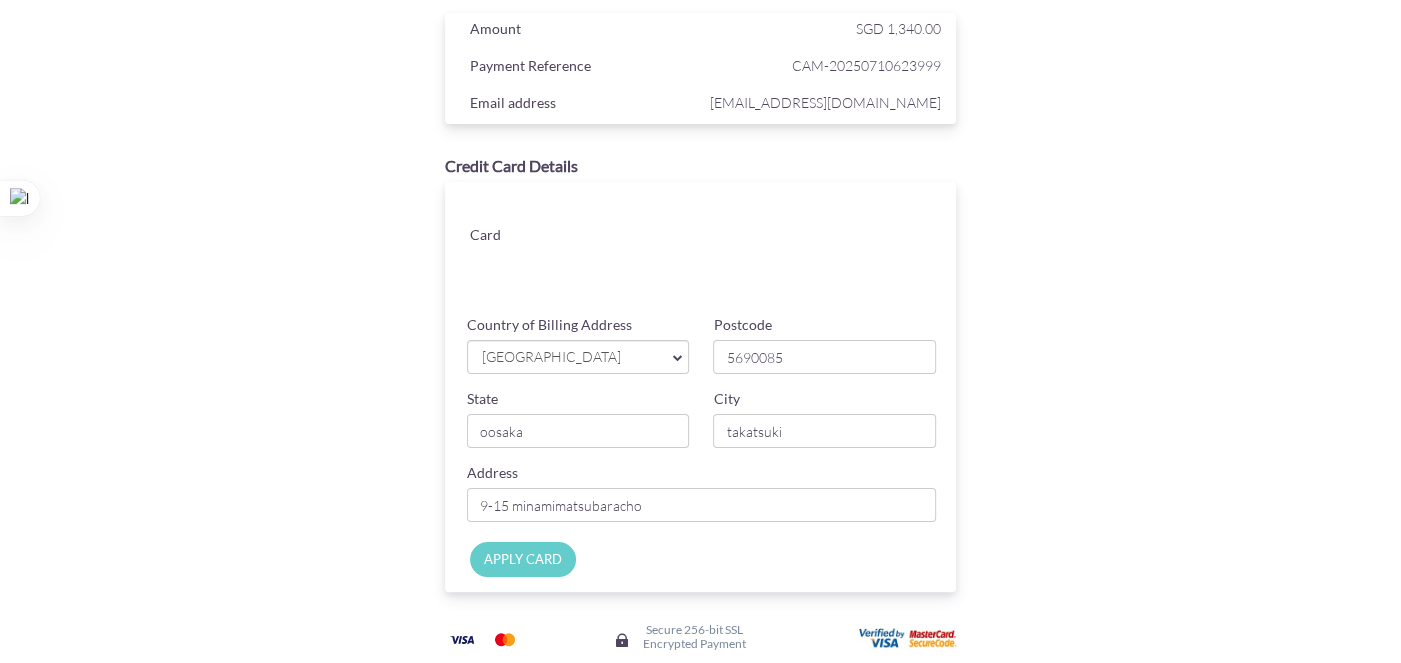 click on "APPLY CARD" at bounding box center [523, 559] 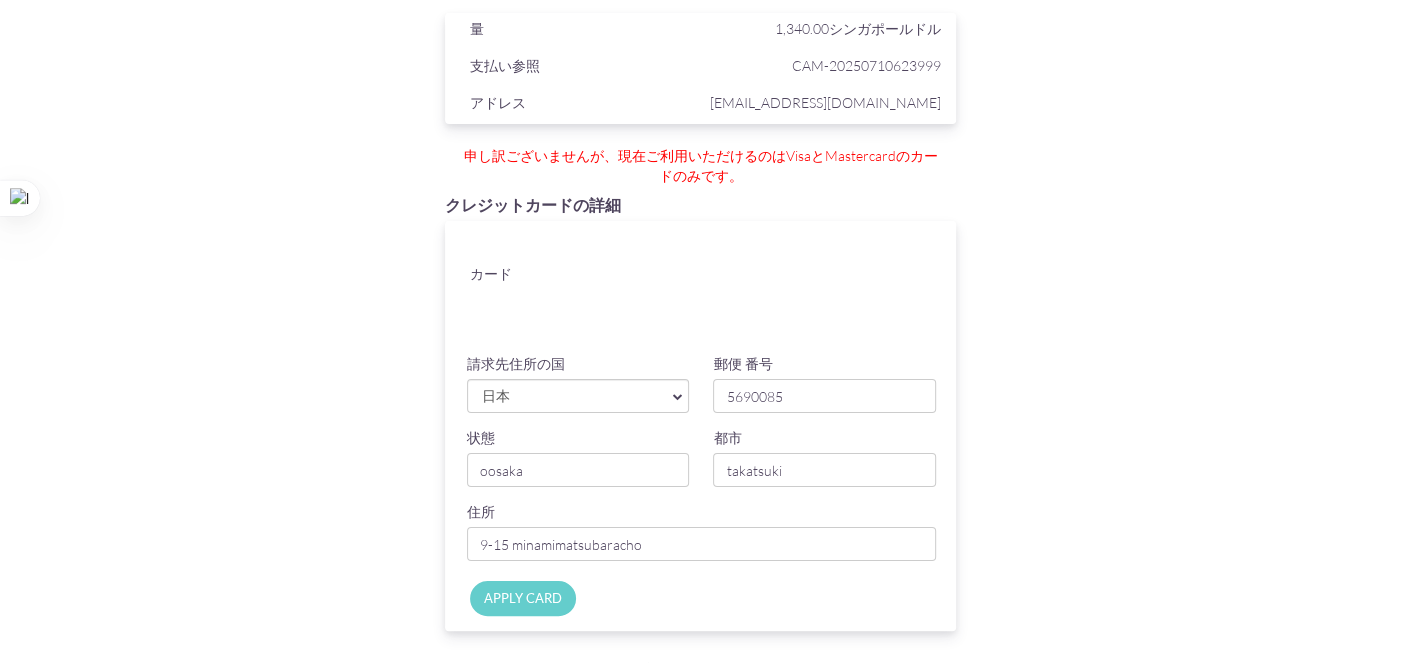 click on "Apply Card" at bounding box center (523, 598) 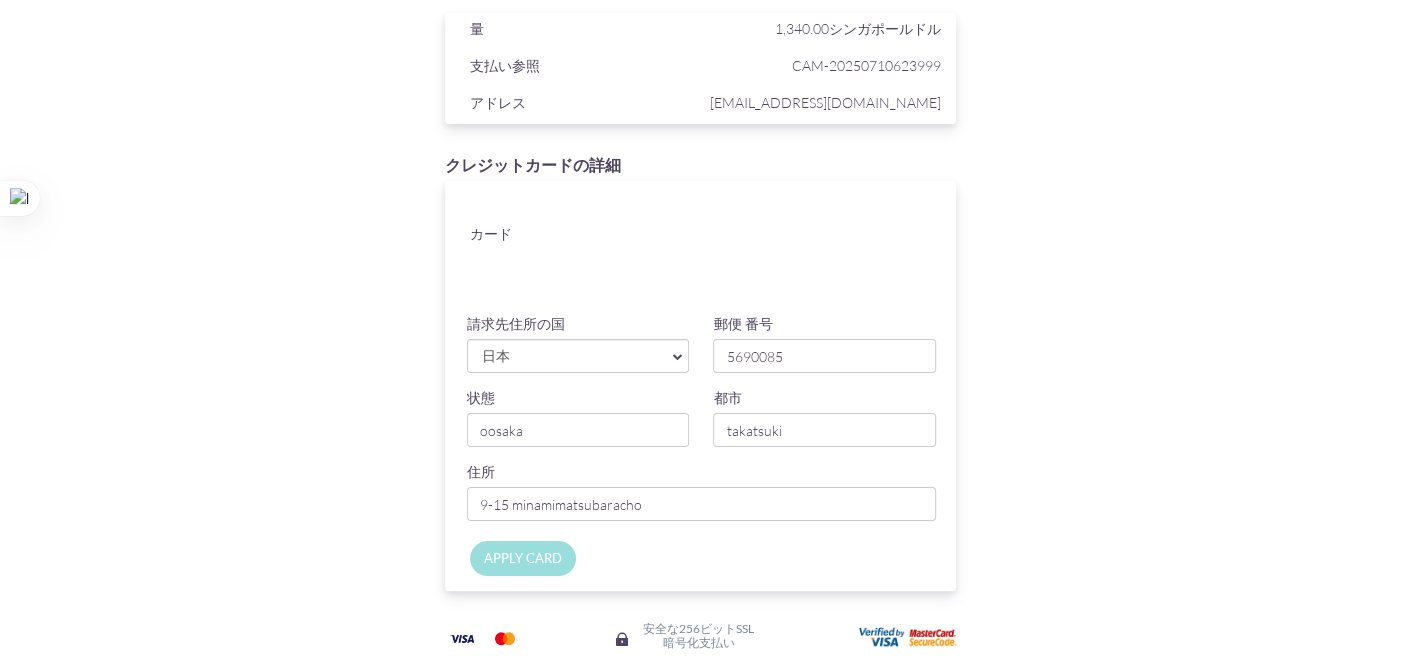 scroll, scrollTop: 0, scrollLeft: 0, axis: both 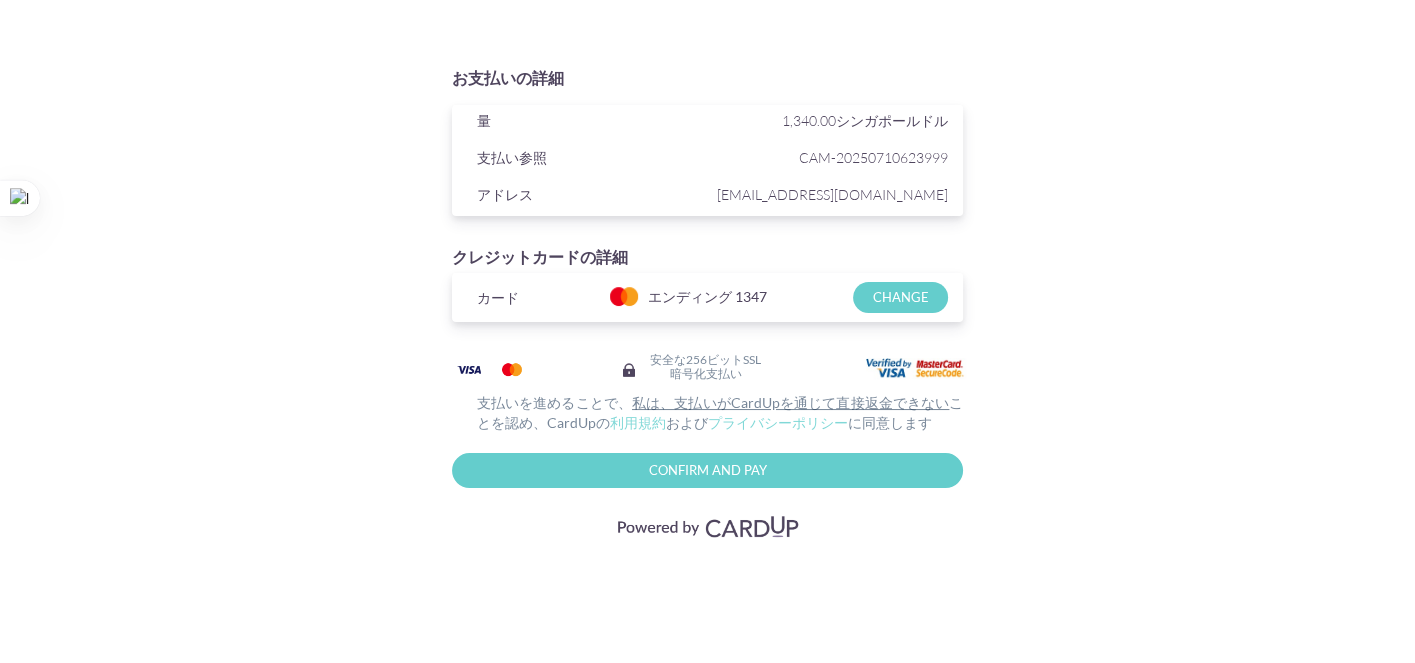 click on "Confirm and Pay" at bounding box center (708, 470) 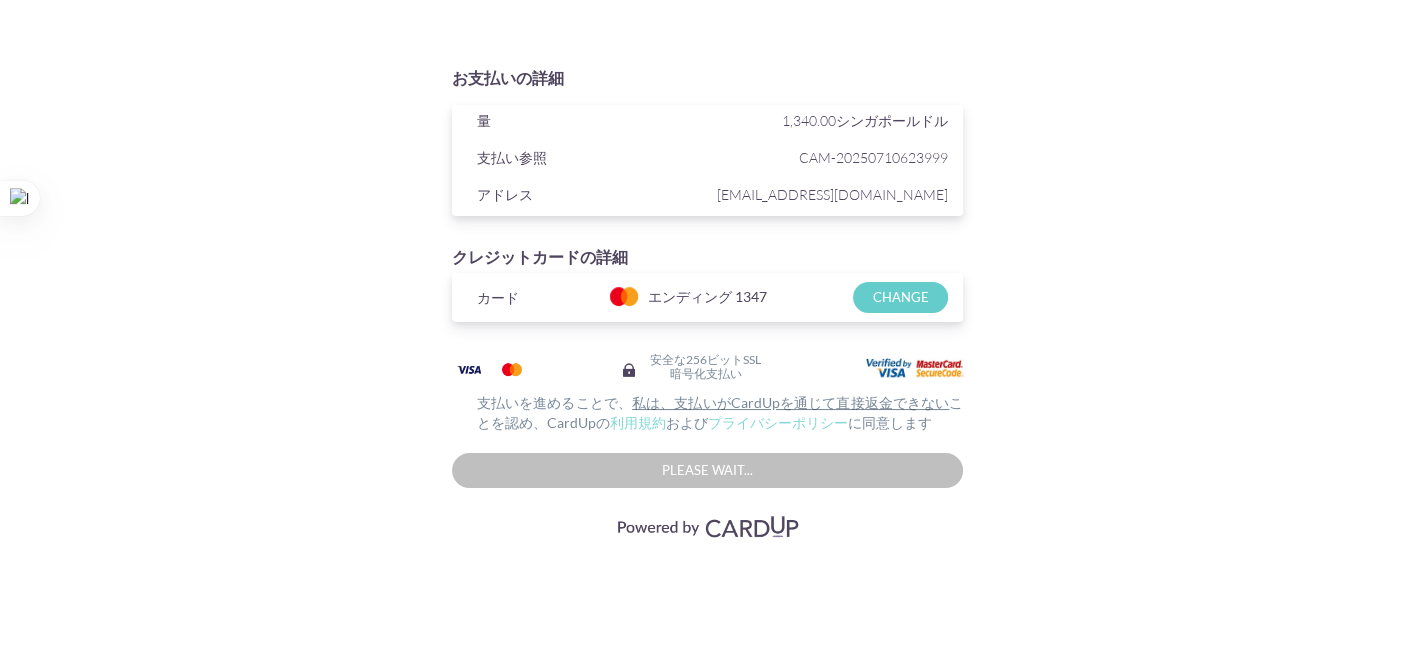 type on "Confirm And Pay" 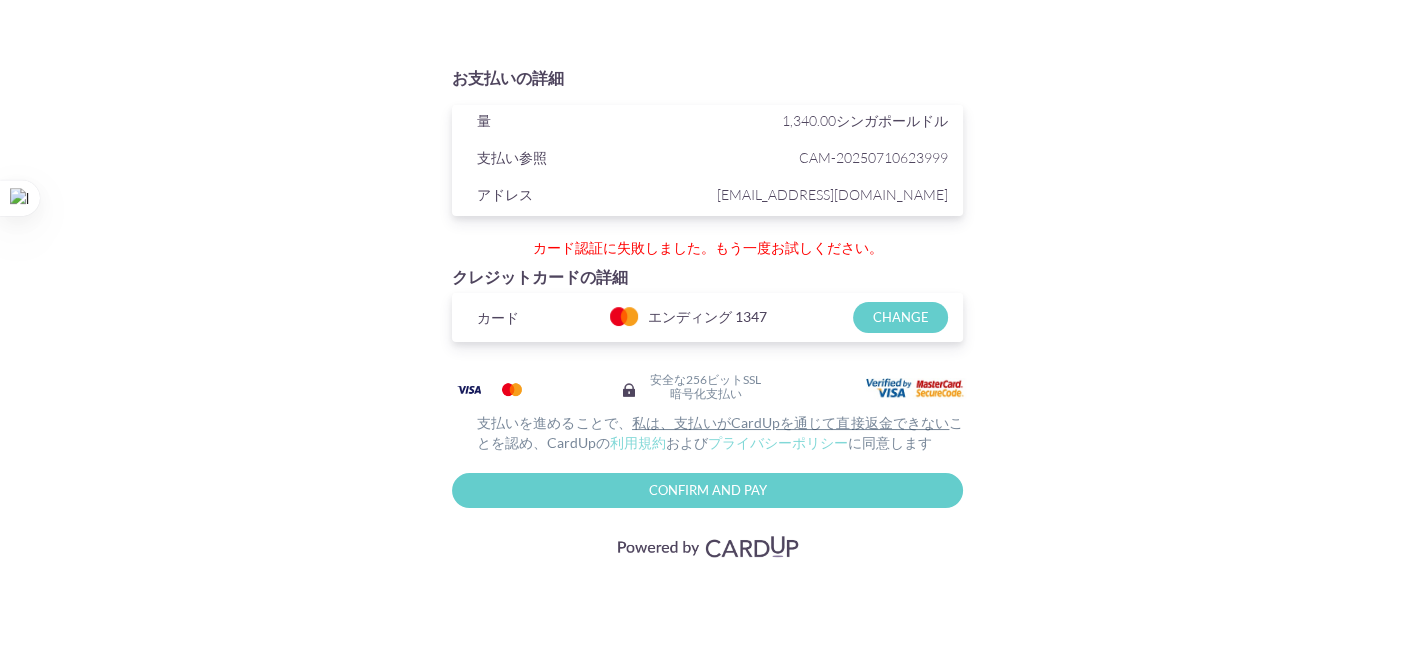 click on "CHANGE" at bounding box center (900, 317) 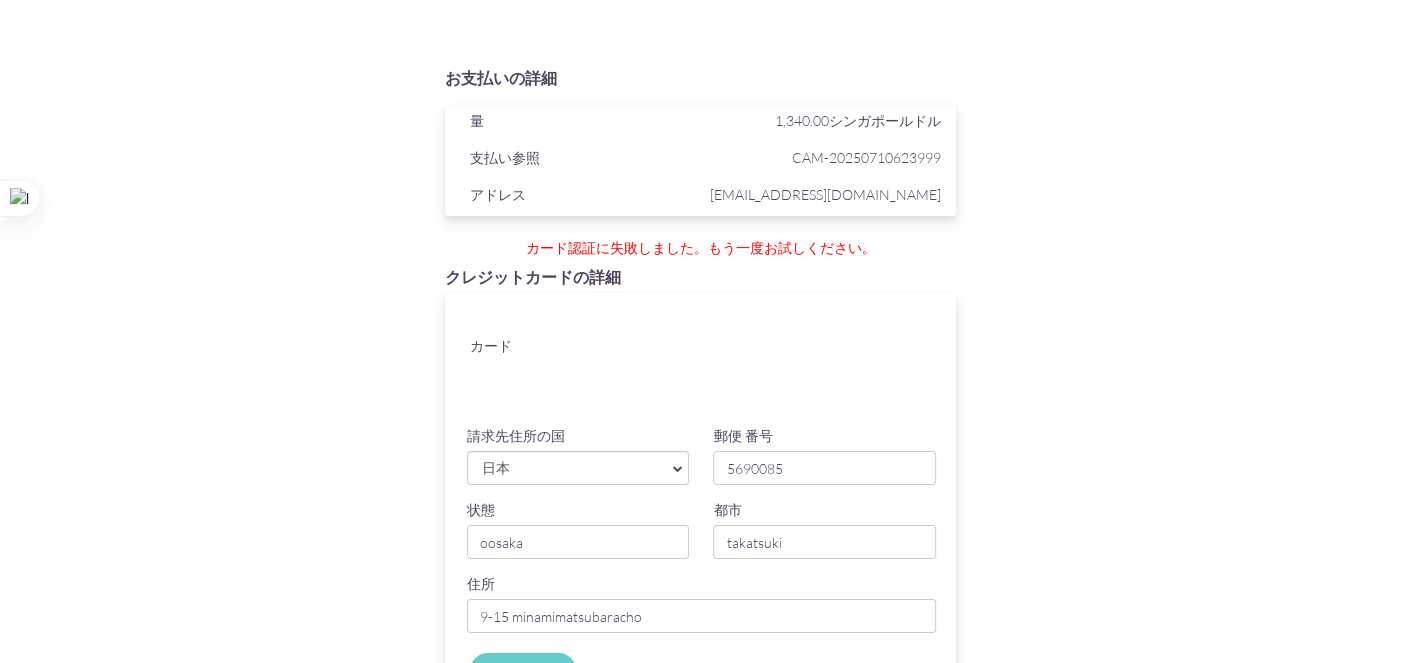 scroll, scrollTop: 198, scrollLeft: 0, axis: vertical 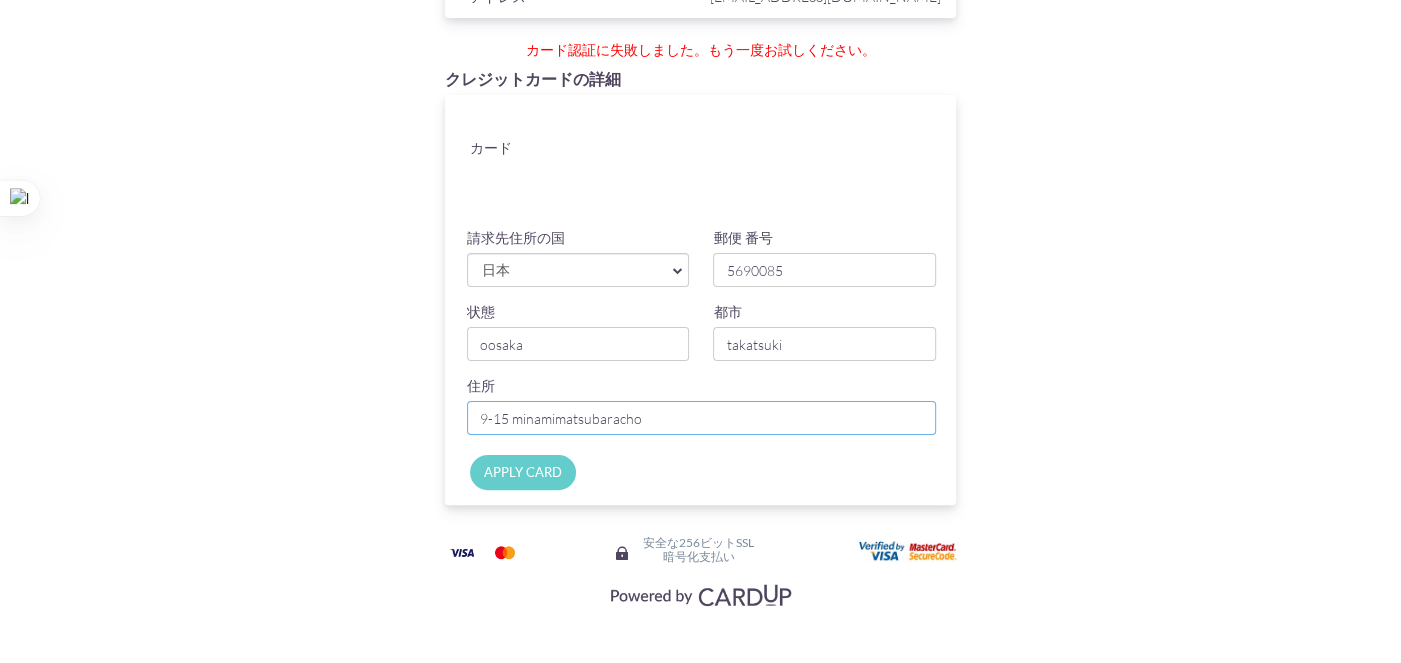 click on "9-15 minamimatsubaracho" at bounding box center (702, 418) 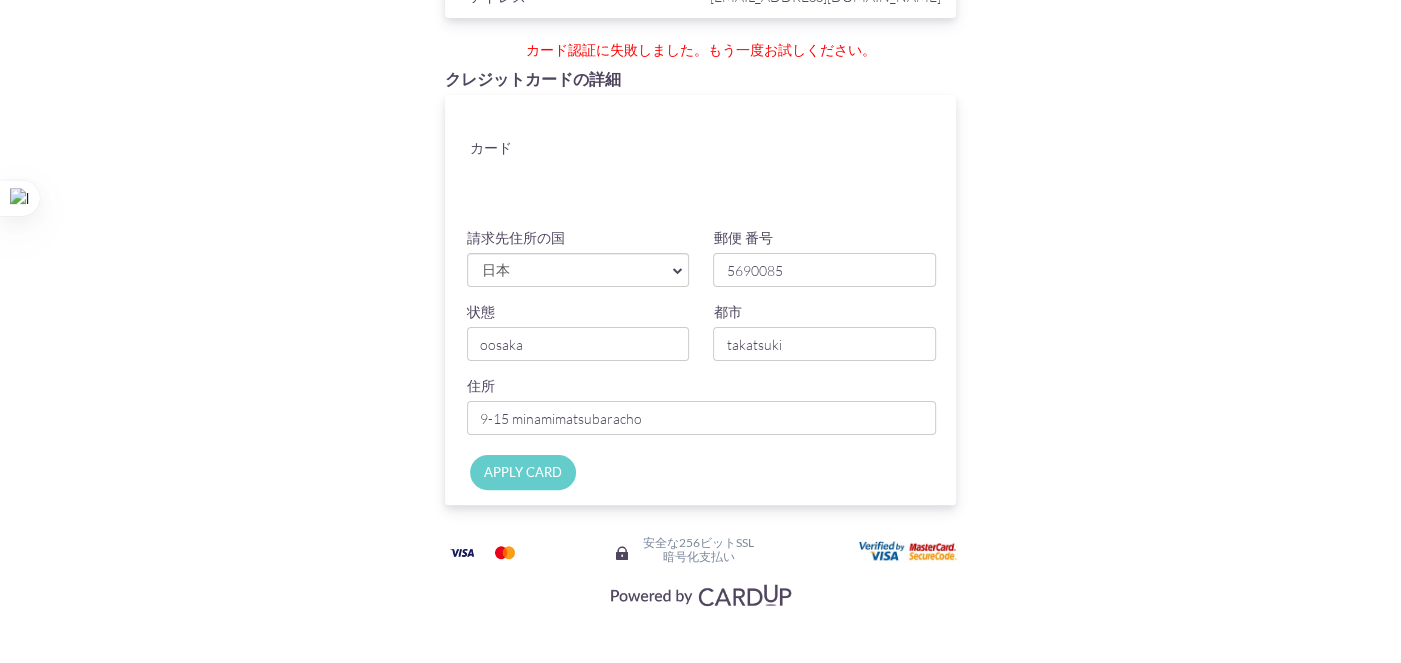 click on "Apply Card" at bounding box center (523, 472) 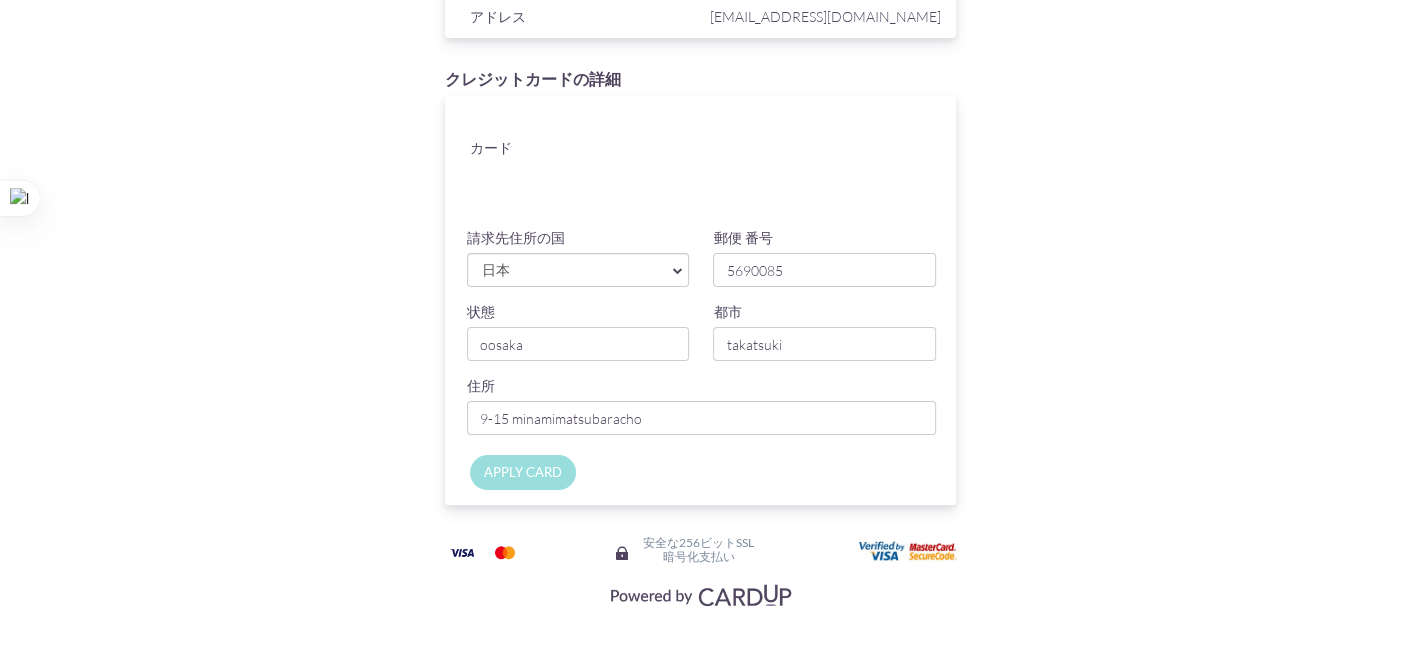 scroll, scrollTop: 0, scrollLeft: 0, axis: both 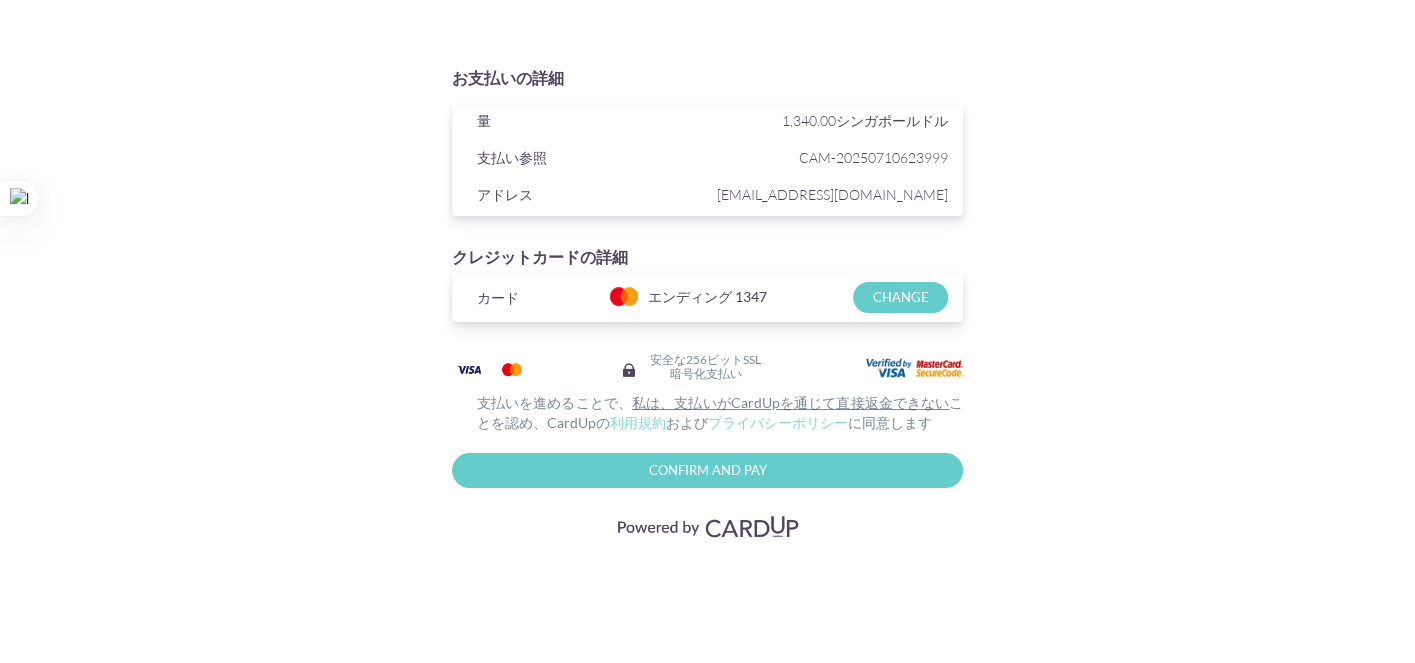 click on "Confirm And Pay" at bounding box center [708, 470] 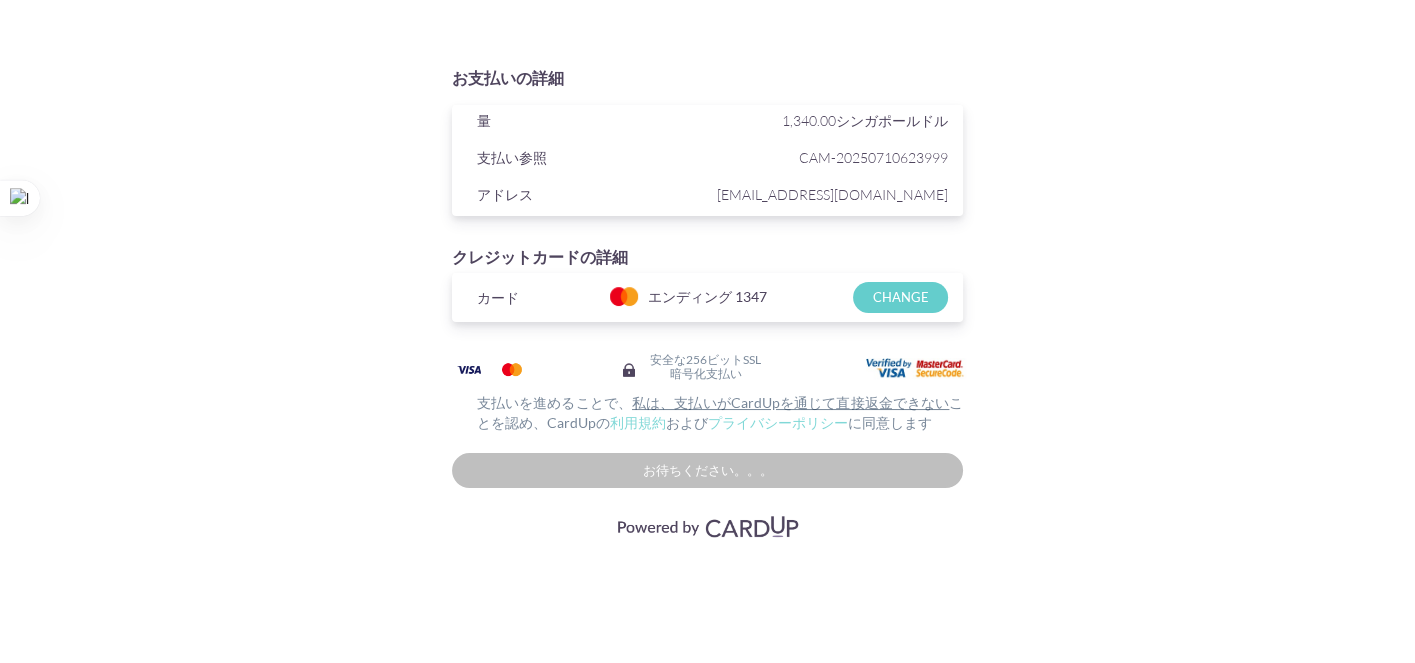 type on "確認して支払う" 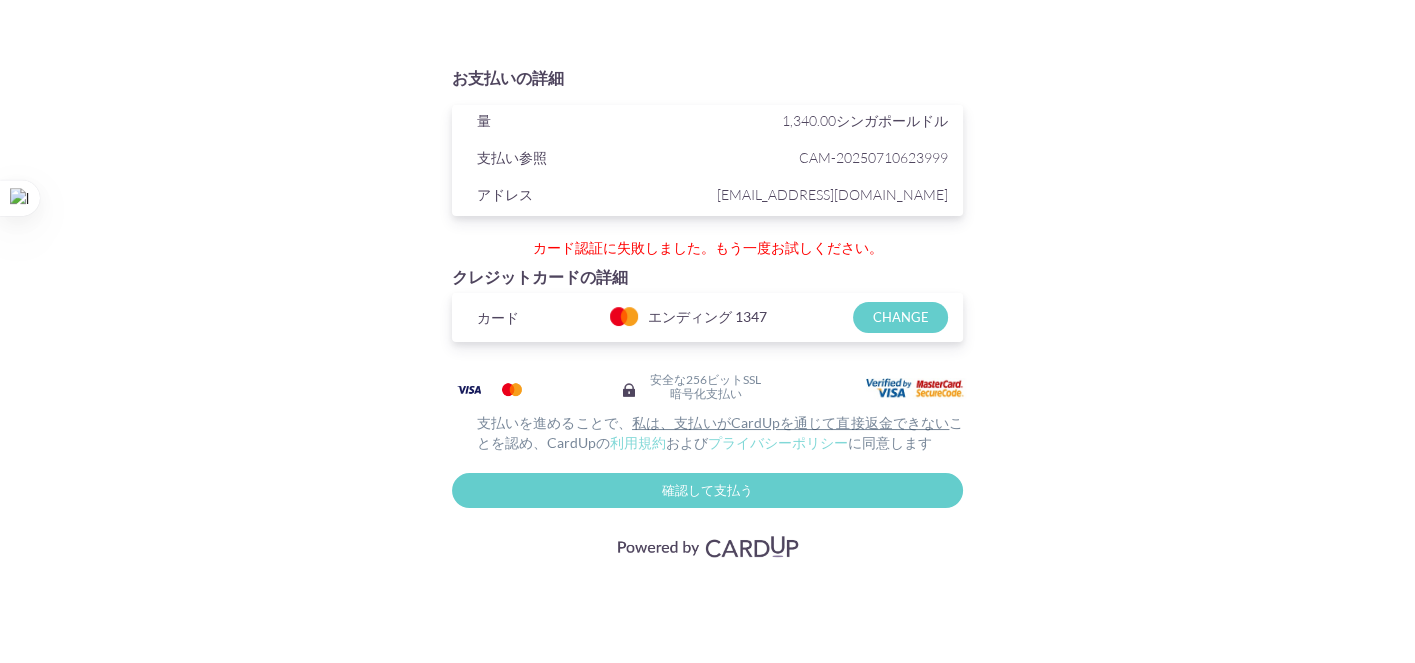click on "CHANGE" at bounding box center (900, 317) 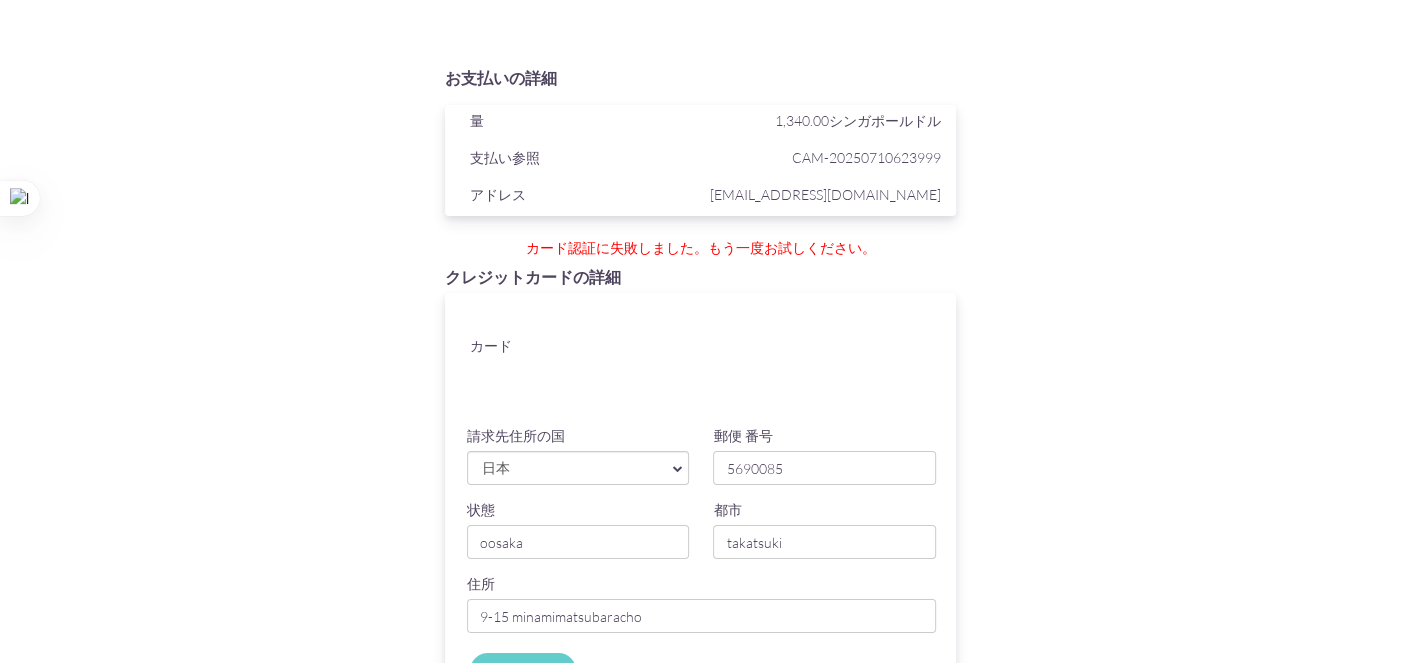 drag, startPoint x: 1249, startPoint y: 267, endPoint x: 1182, endPoint y: 296, distance: 73.00685 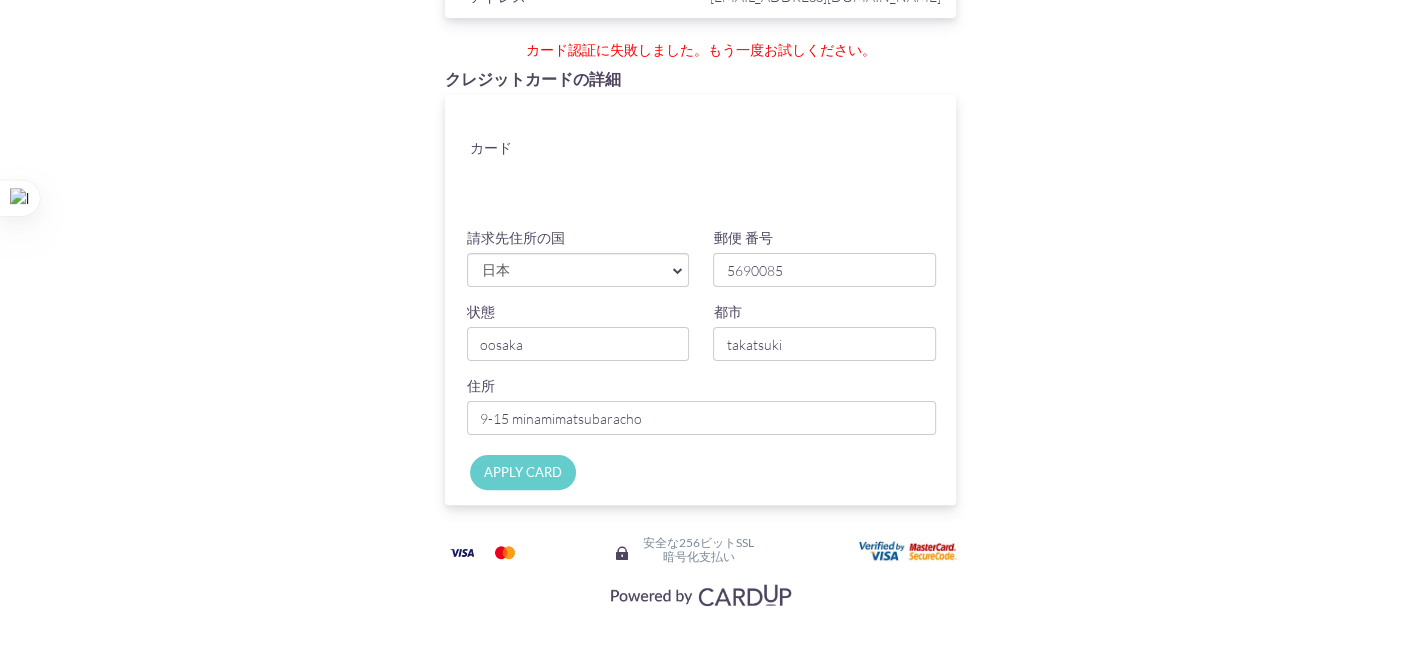 click on "Apply Card" at bounding box center [523, 472] 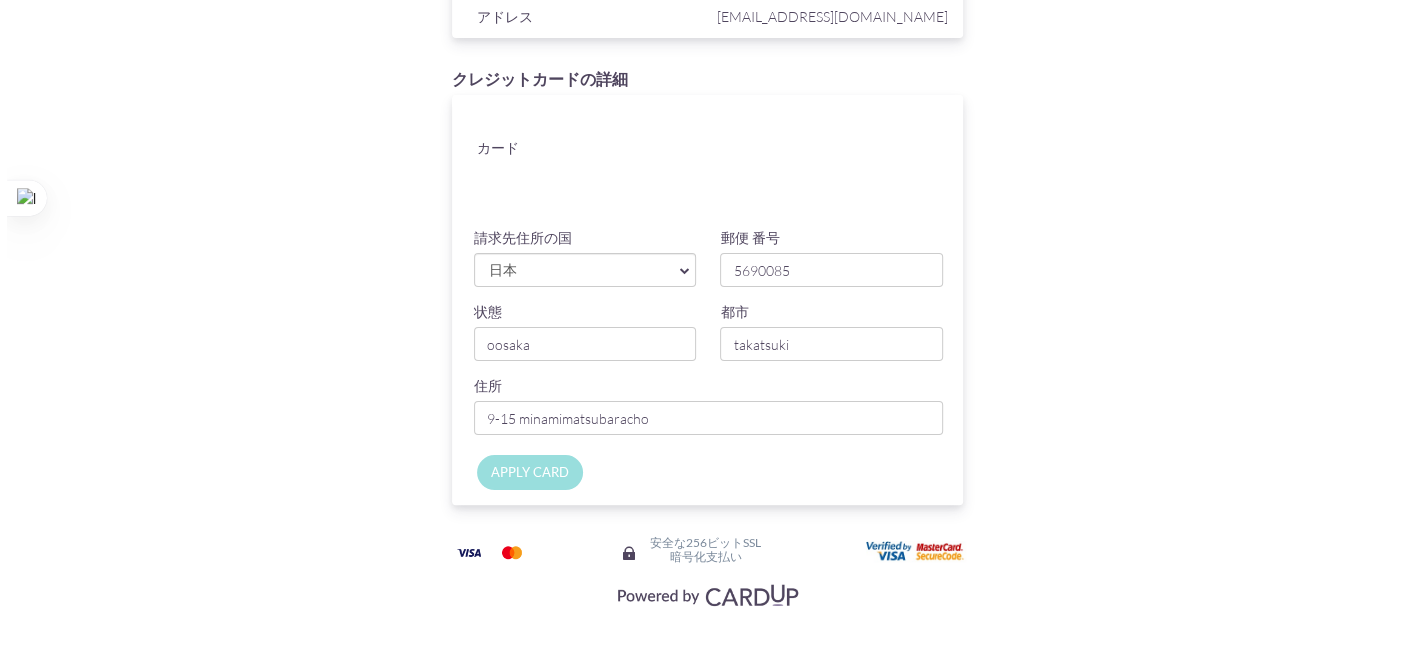 scroll, scrollTop: 0, scrollLeft: 0, axis: both 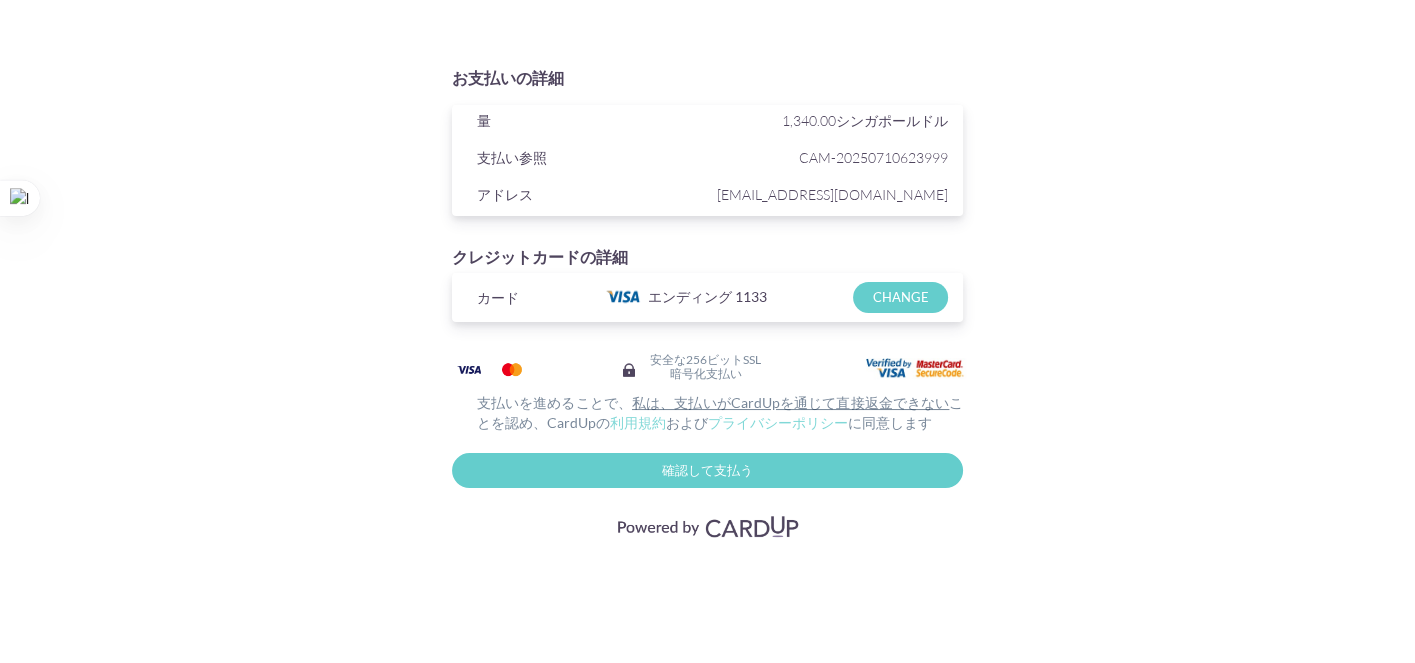 click on "確認して支払う" at bounding box center [708, 470] 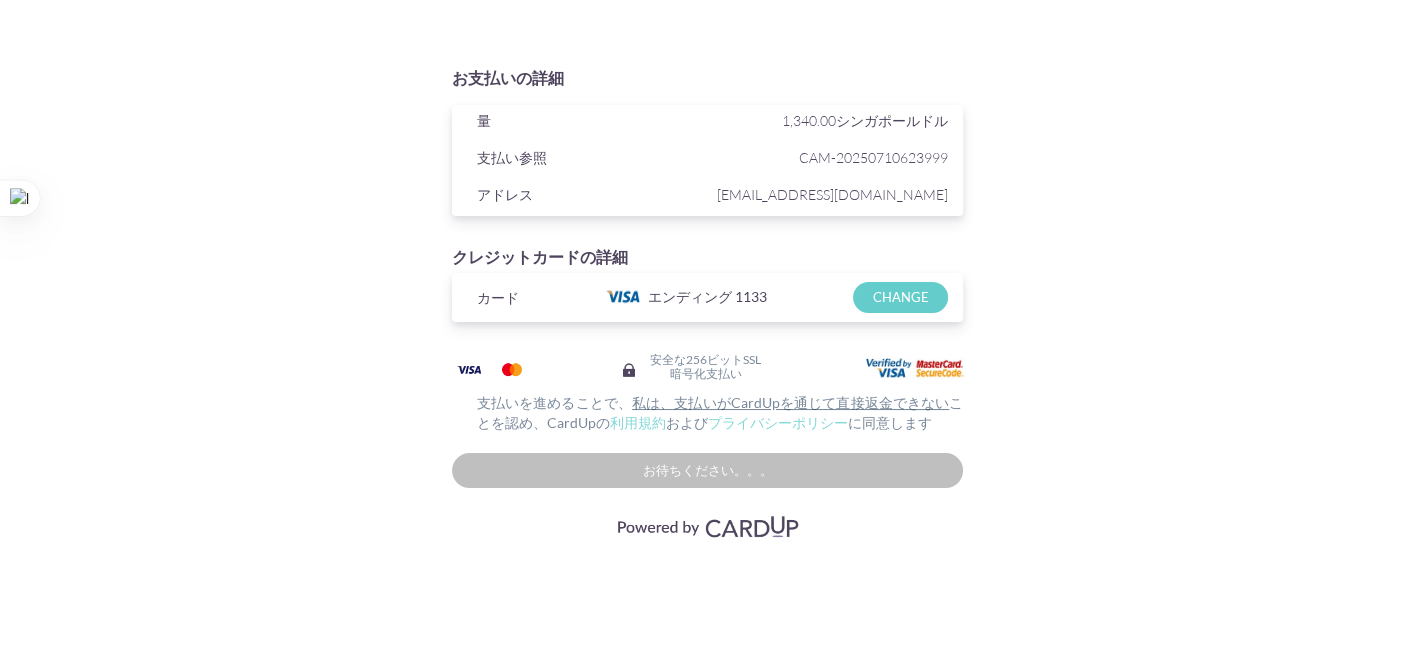 type on "お待ちください。。。" 